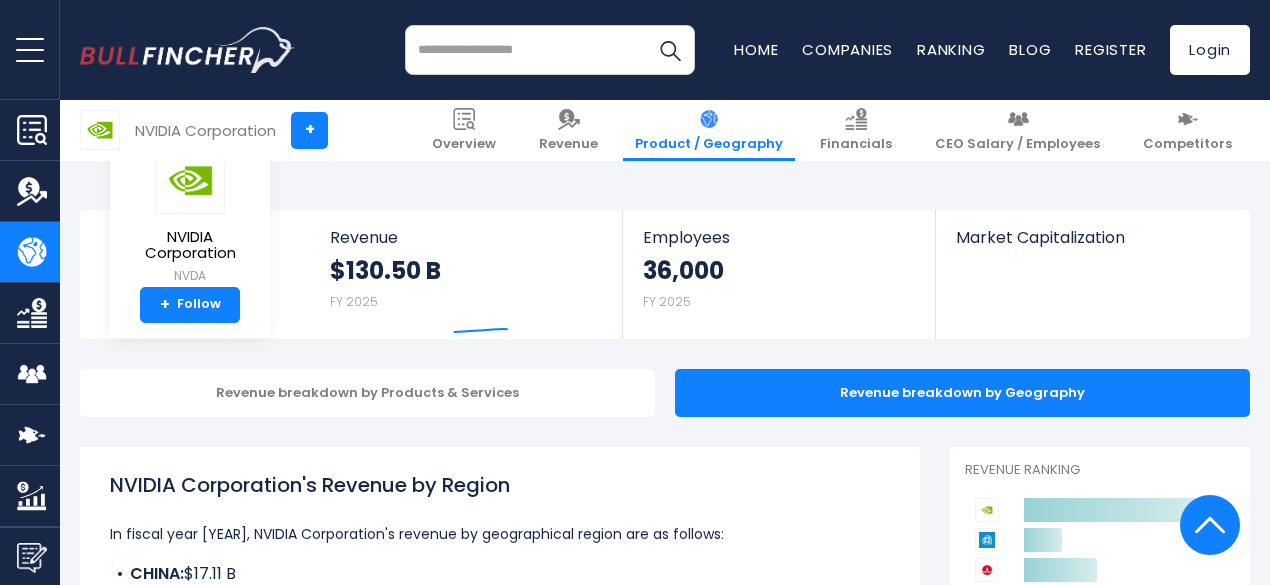 scroll, scrollTop: 466, scrollLeft: 0, axis: vertical 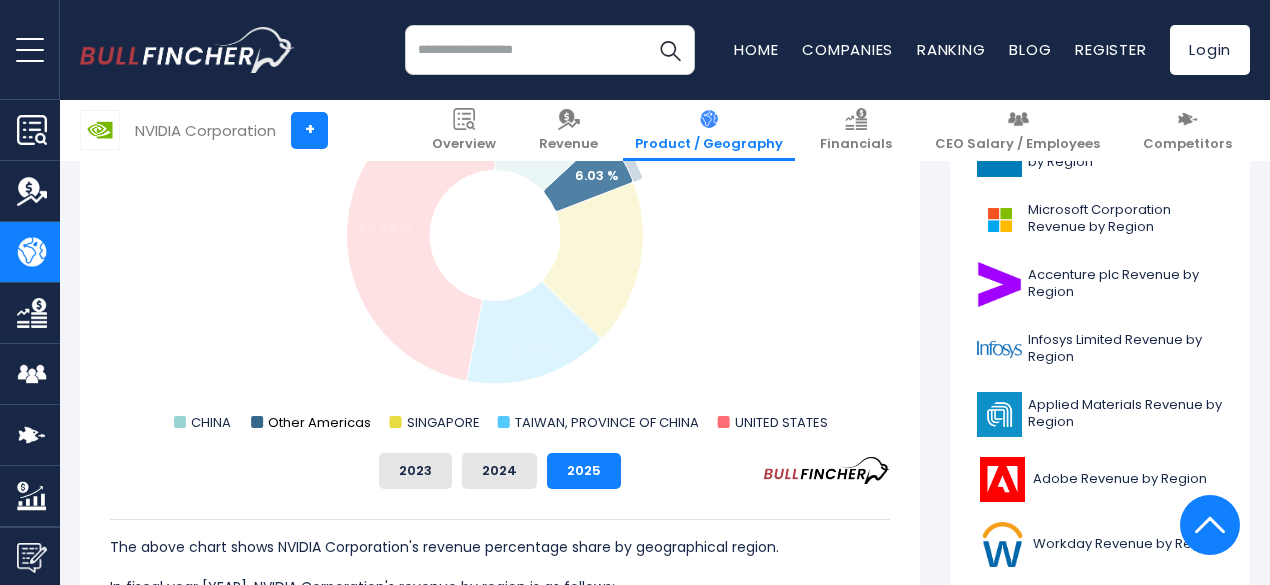 click on "Other Americas" 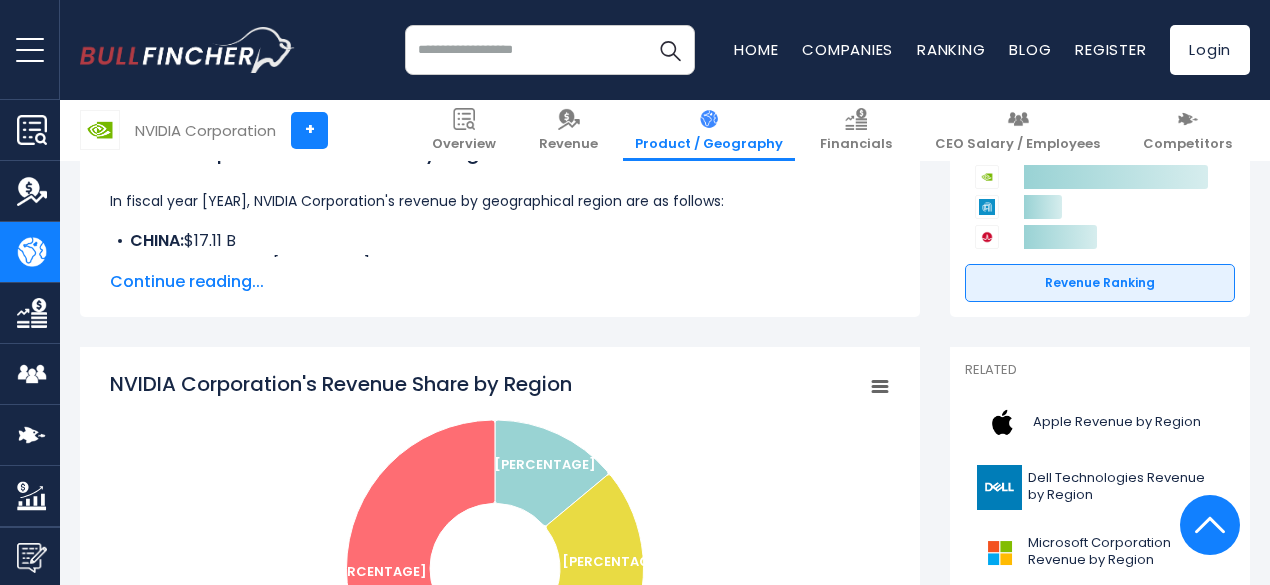 scroll, scrollTop: 666, scrollLeft: 0, axis: vertical 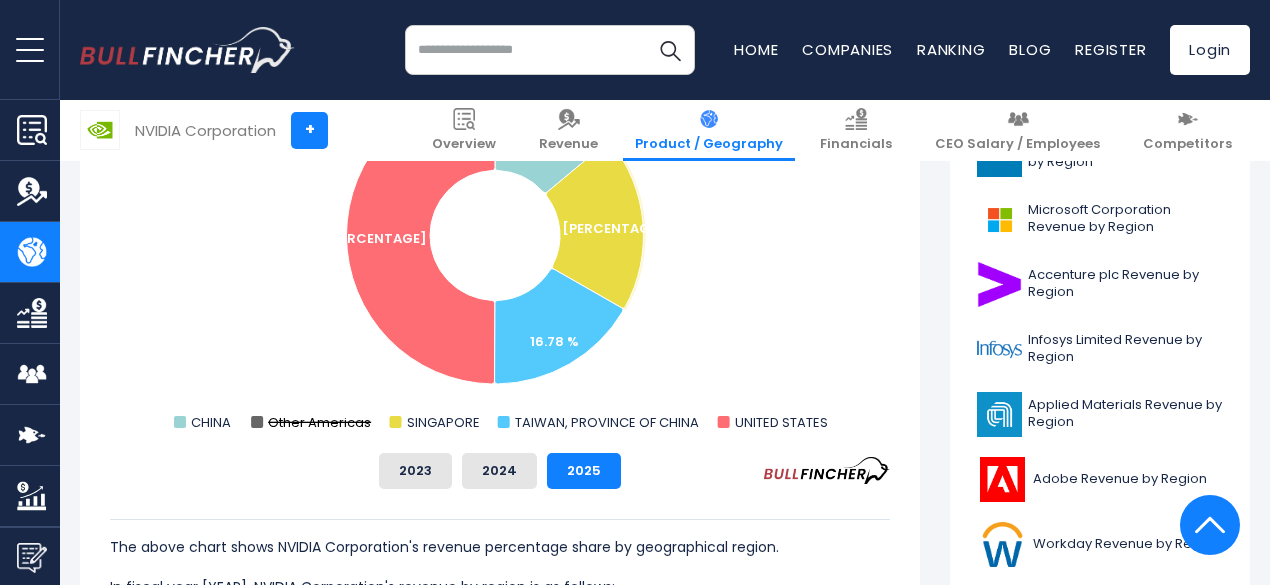 click on "Other Americas" 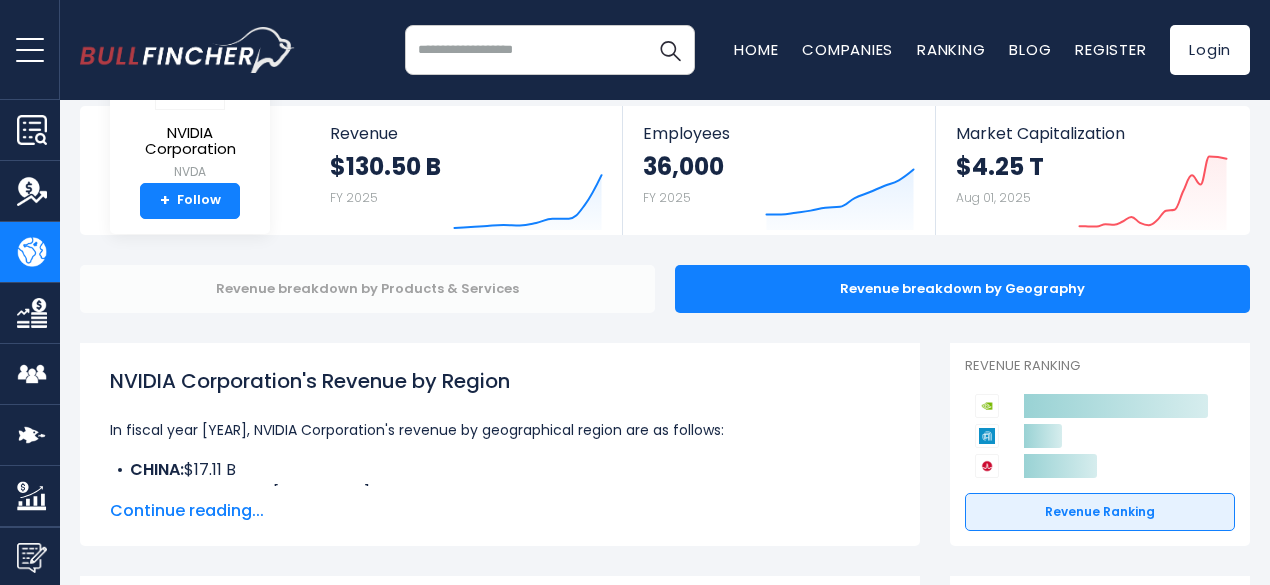 scroll, scrollTop: 0, scrollLeft: 0, axis: both 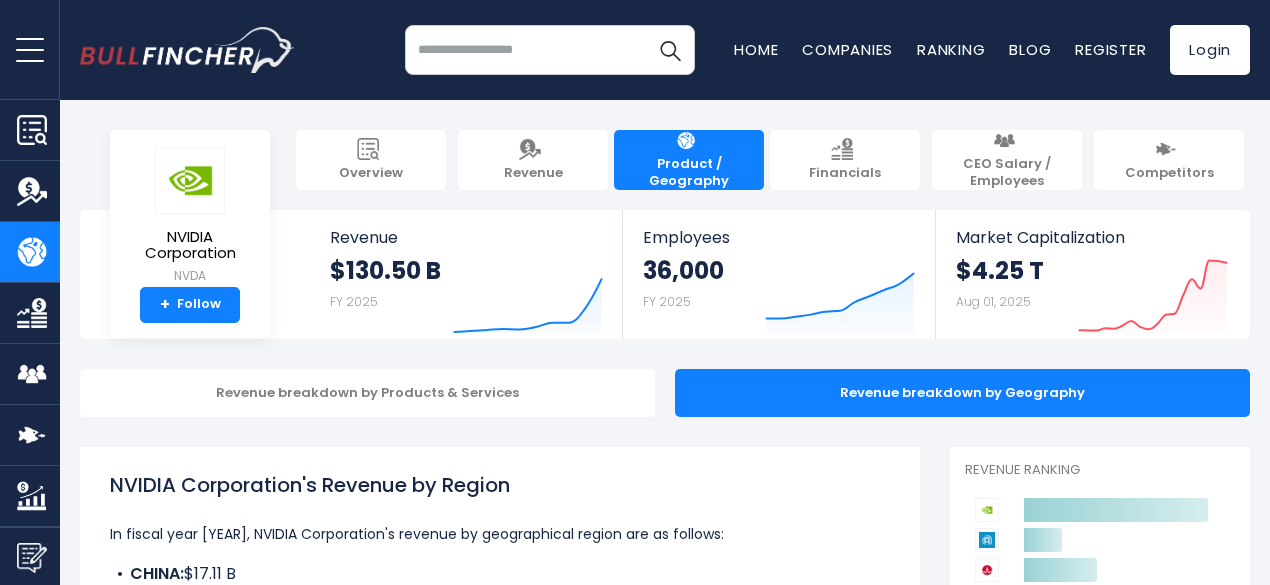 click at bounding box center [550, 50] 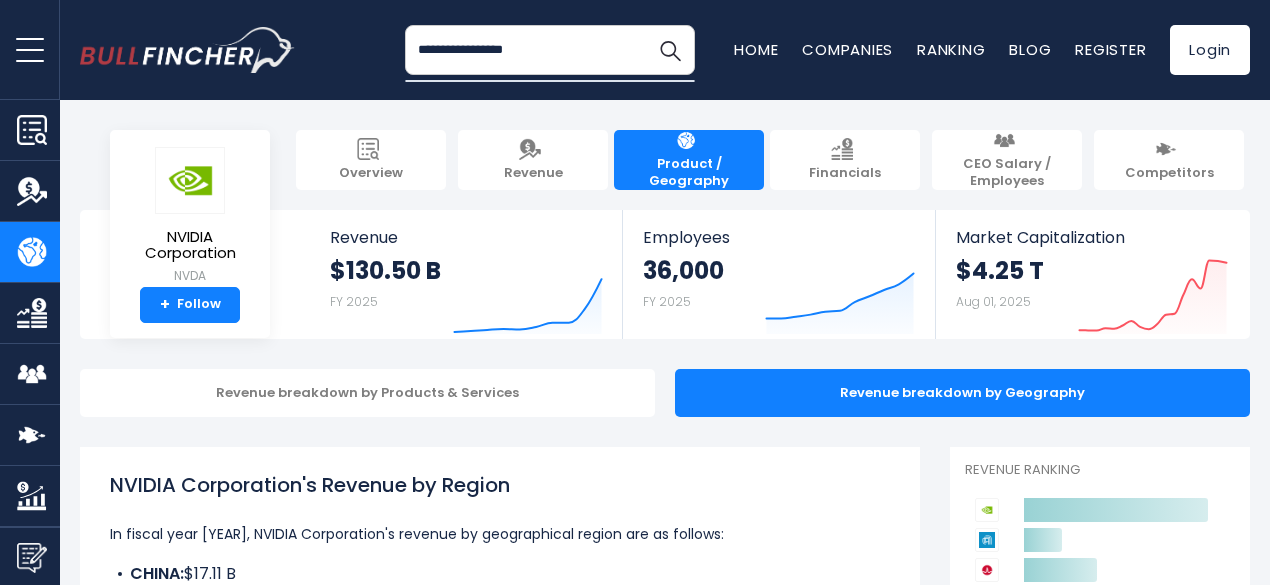 type on "**********" 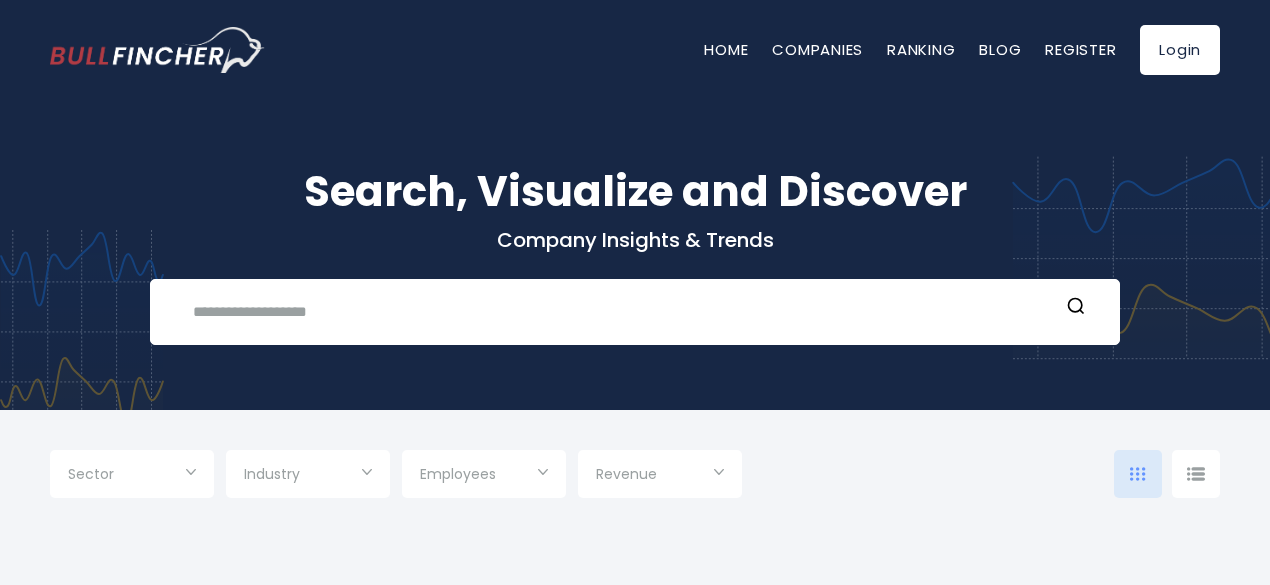 scroll, scrollTop: 0, scrollLeft: 0, axis: both 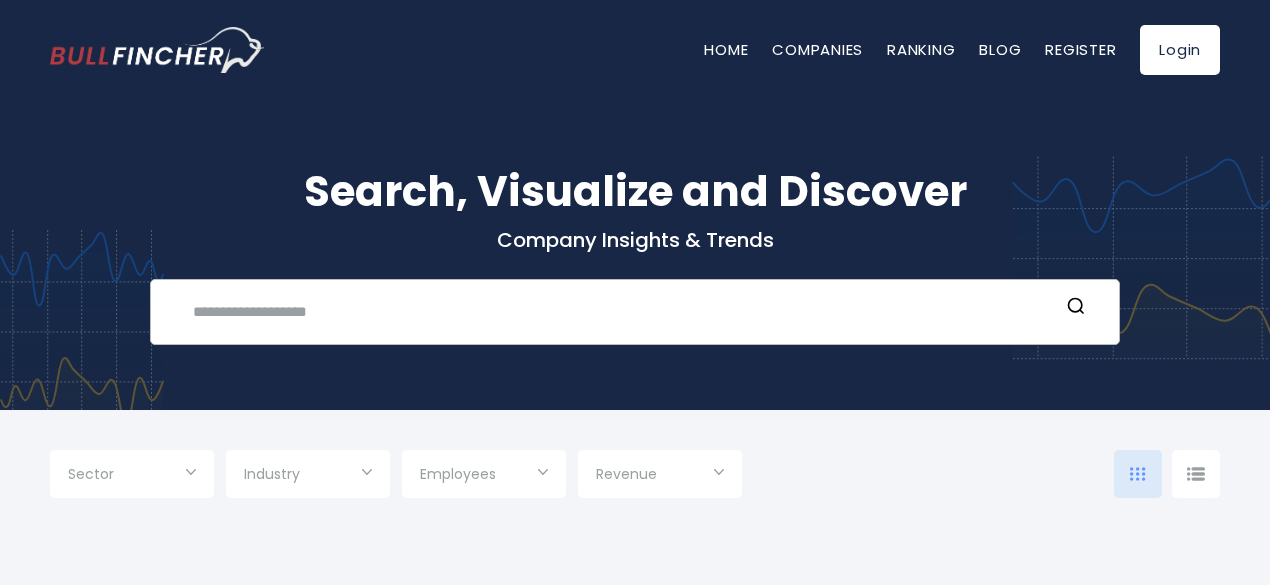 click at bounding box center (620, 311) 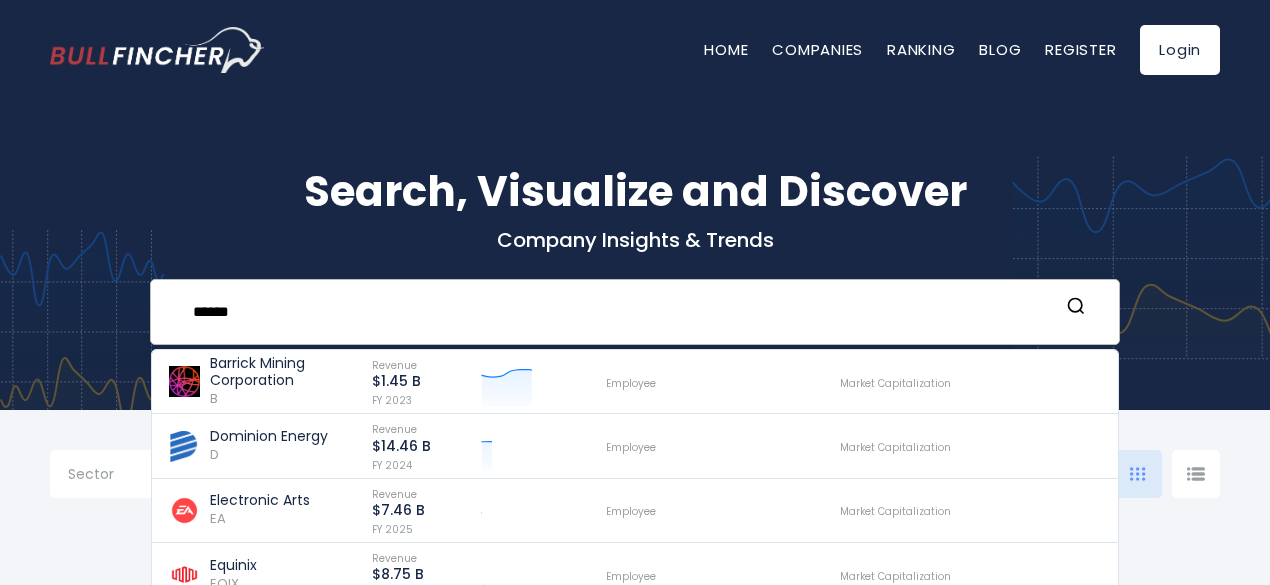type on "******" 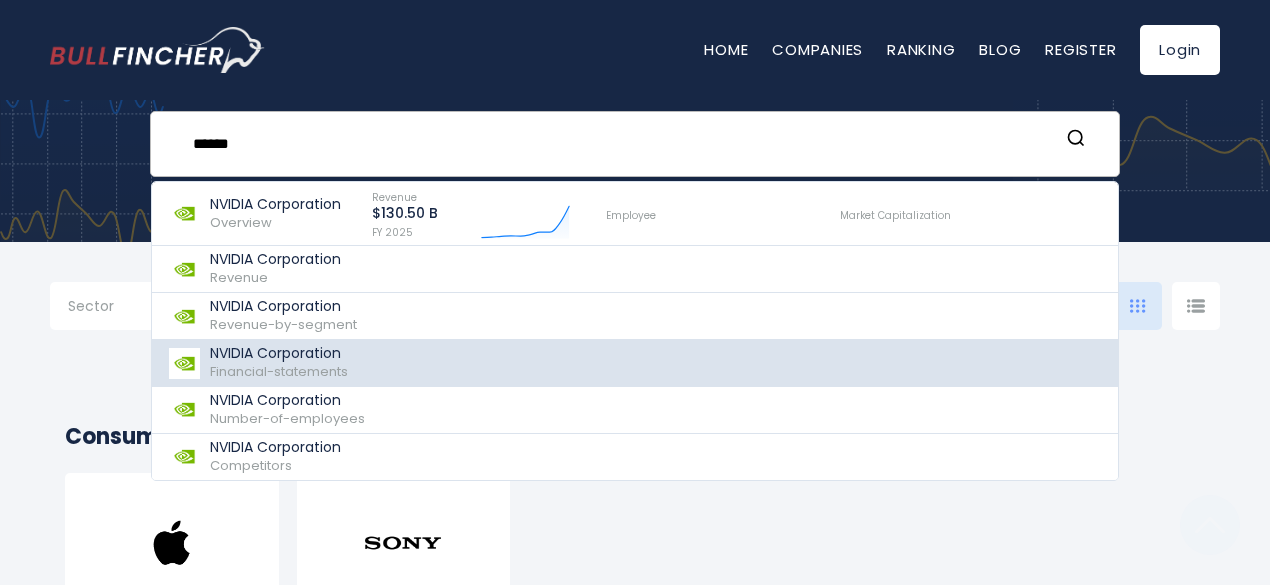 scroll, scrollTop: 166, scrollLeft: 0, axis: vertical 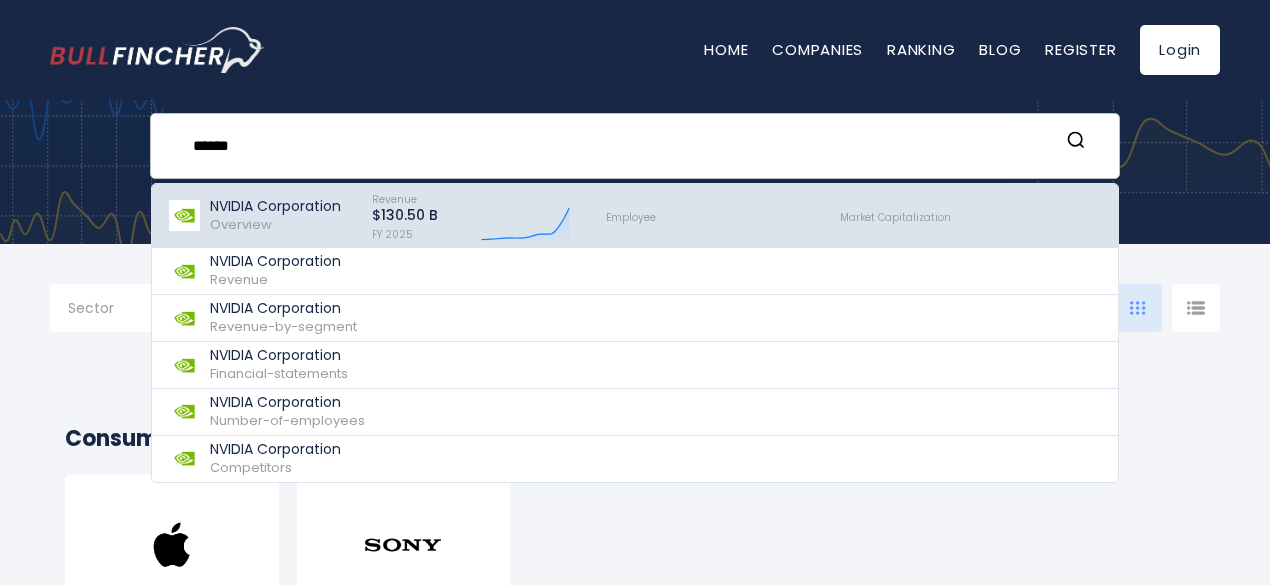 click on "NVIDIA Corporation
Overview" at bounding box center (275, 216) 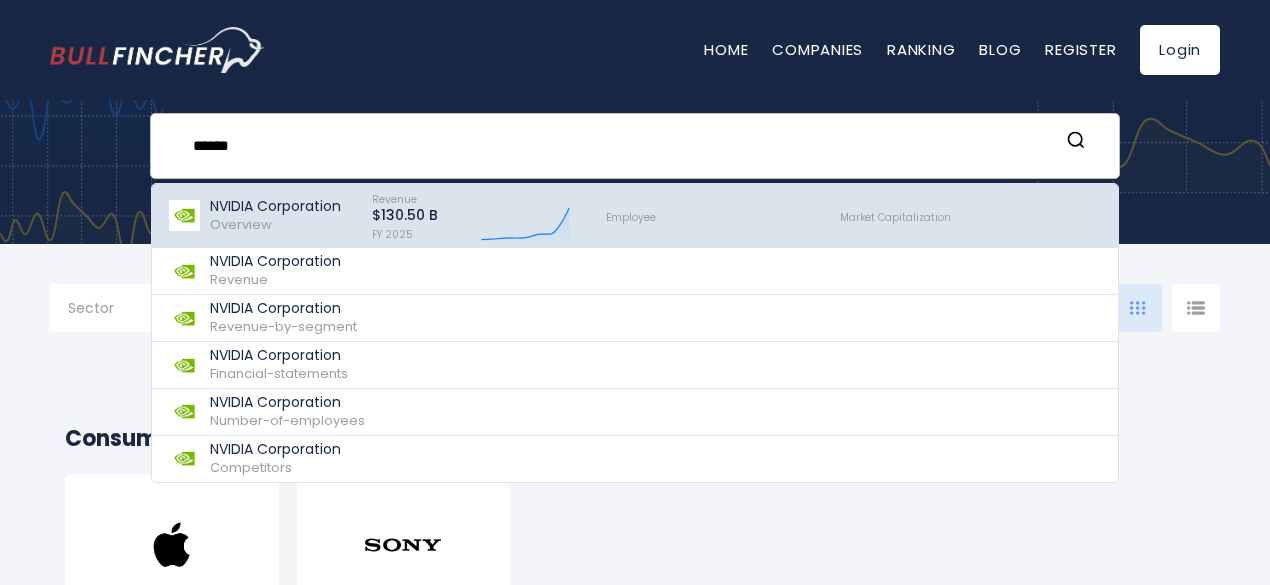 click on "$130.50 B" at bounding box center (405, 215) 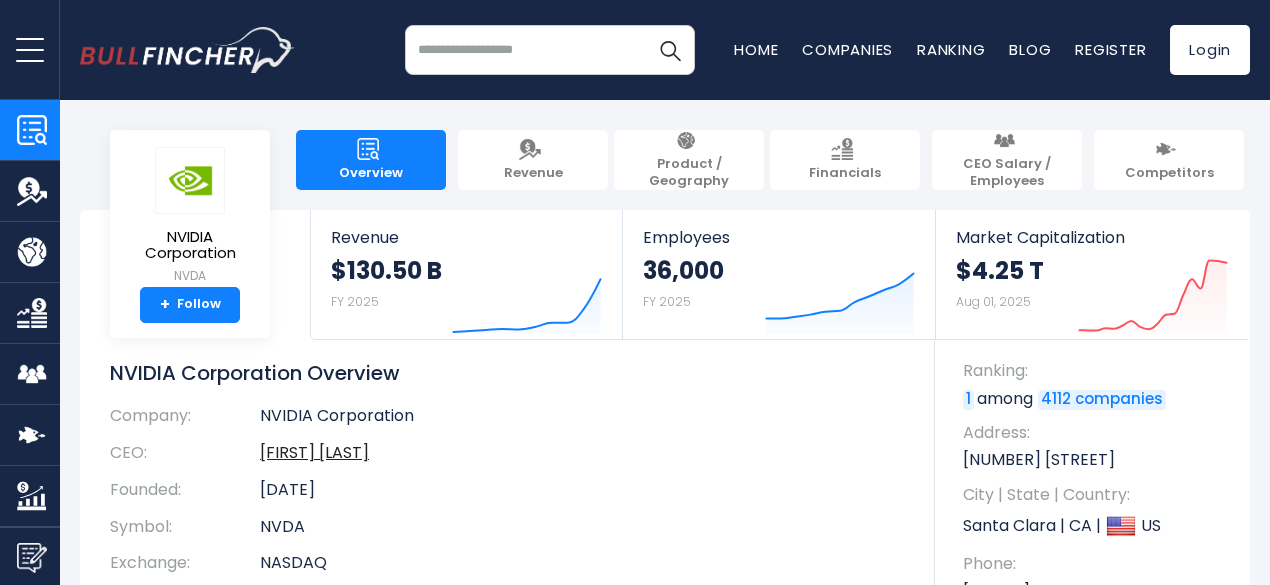 scroll, scrollTop: 0, scrollLeft: 0, axis: both 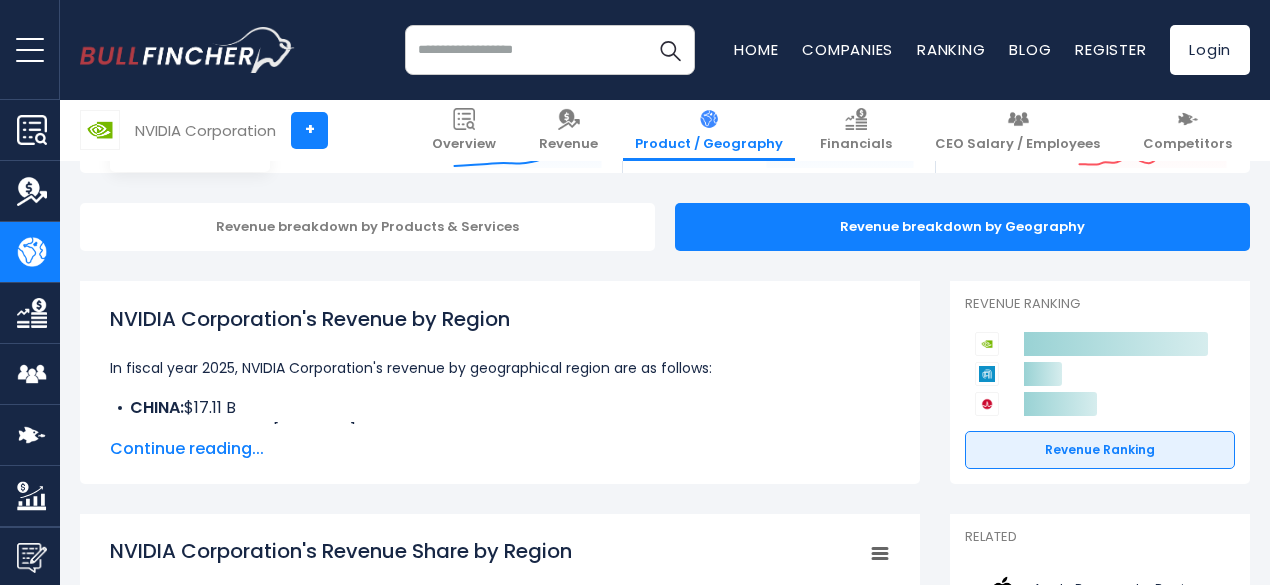 click on "Continue reading..." at bounding box center [500, 449] 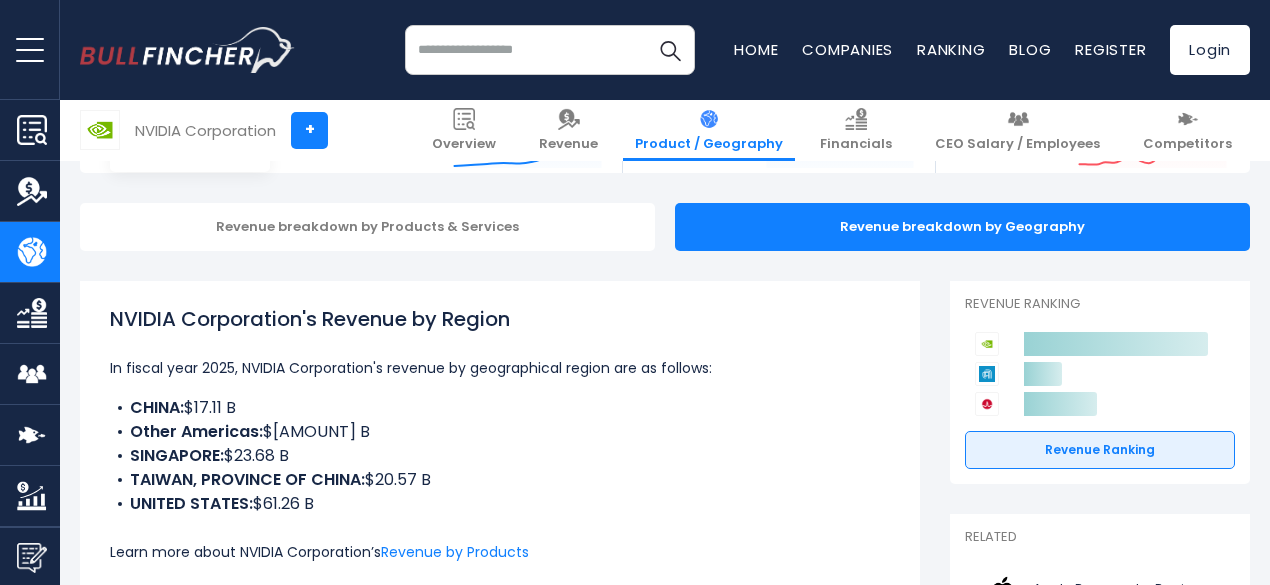 scroll, scrollTop: 333, scrollLeft: 0, axis: vertical 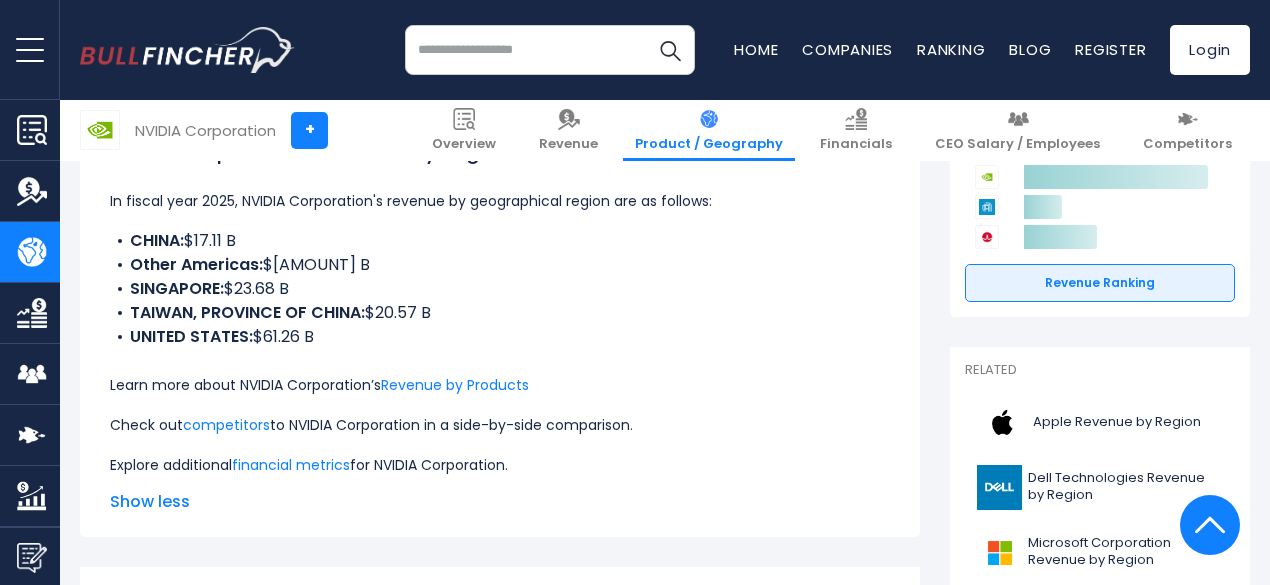 drag, startPoint x: 313, startPoint y: 265, endPoint x: 112, endPoint y: 265, distance: 201 